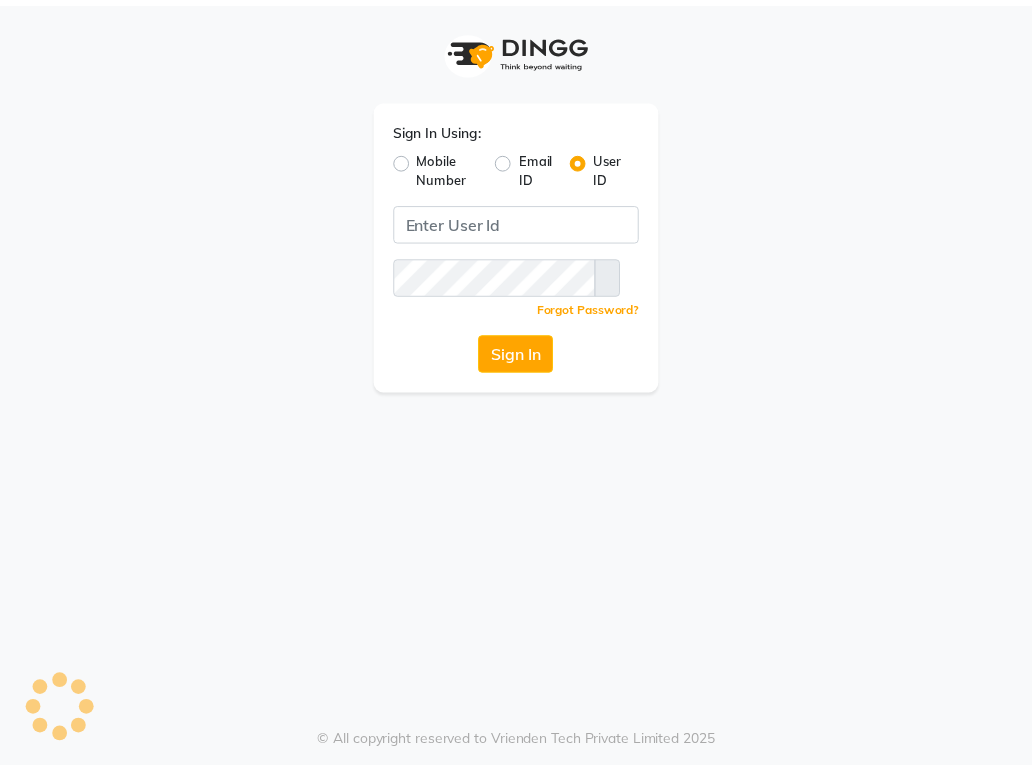 scroll, scrollTop: 0, scrollLeft: 0, axis: both 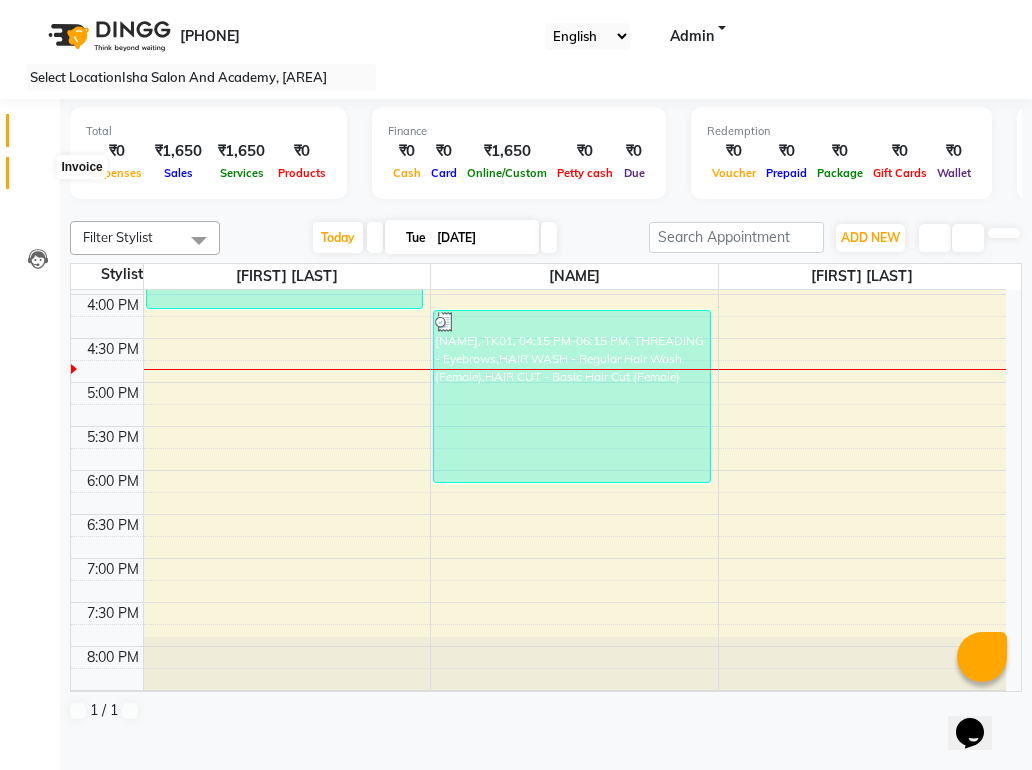 click at bounding box center [38, 178] 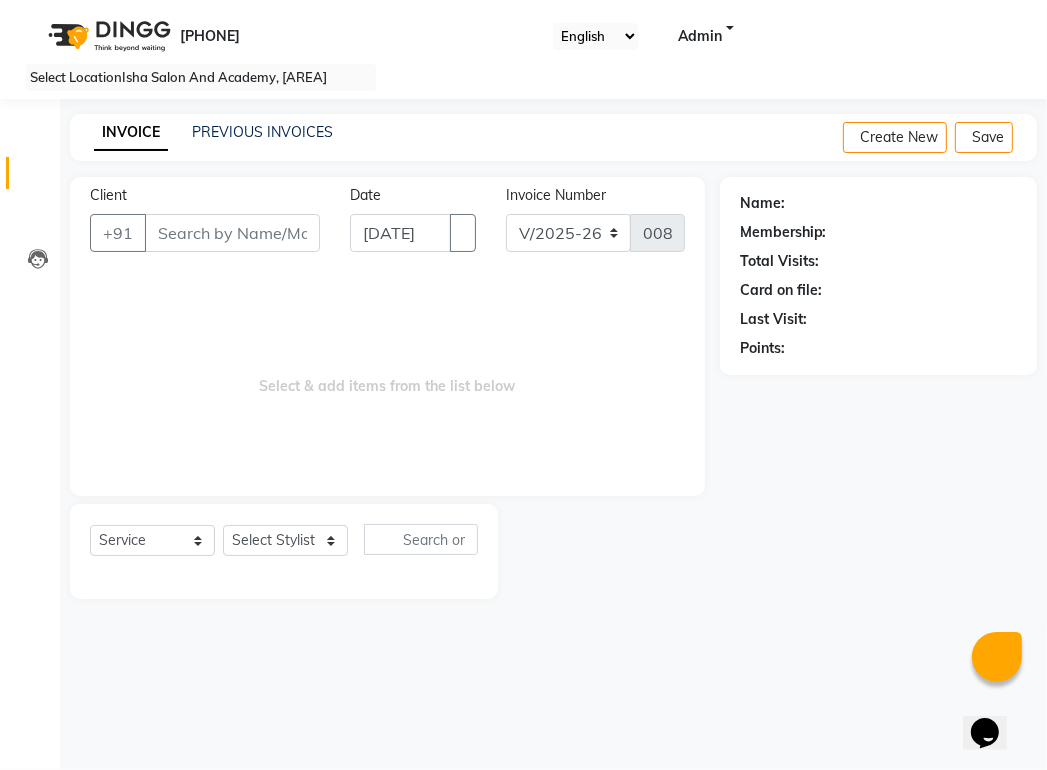 click on "Client" at bounding box center [232, 233] 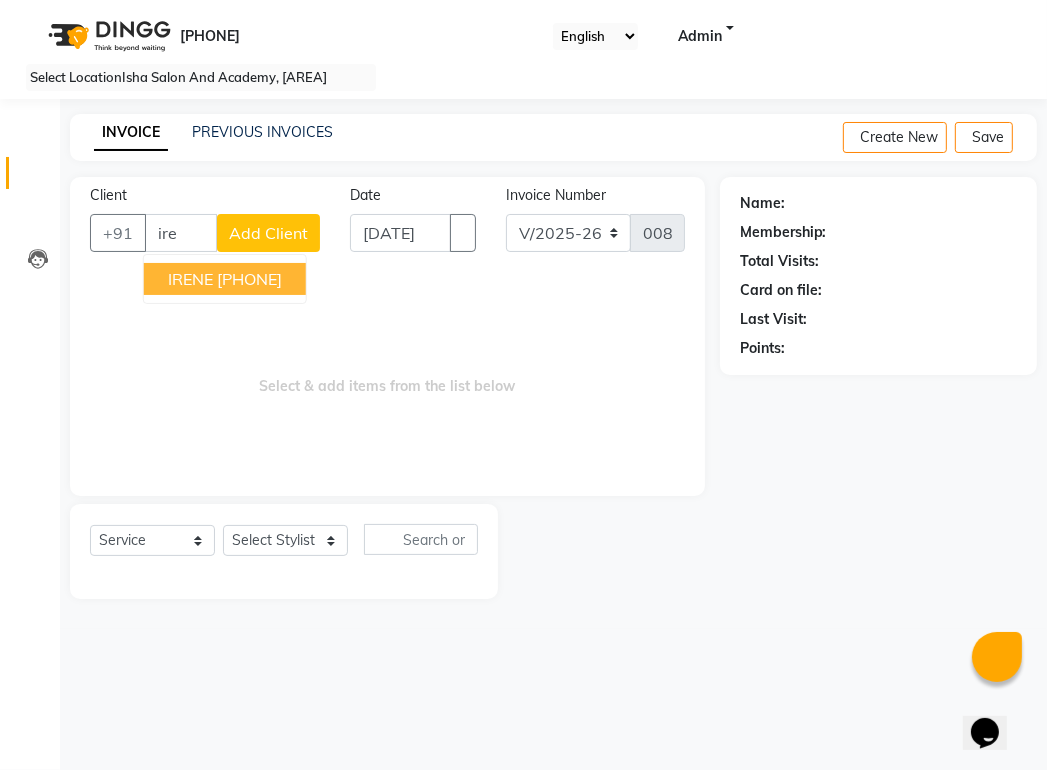 click on "[PHONE]" at bounding box center (249, 279) 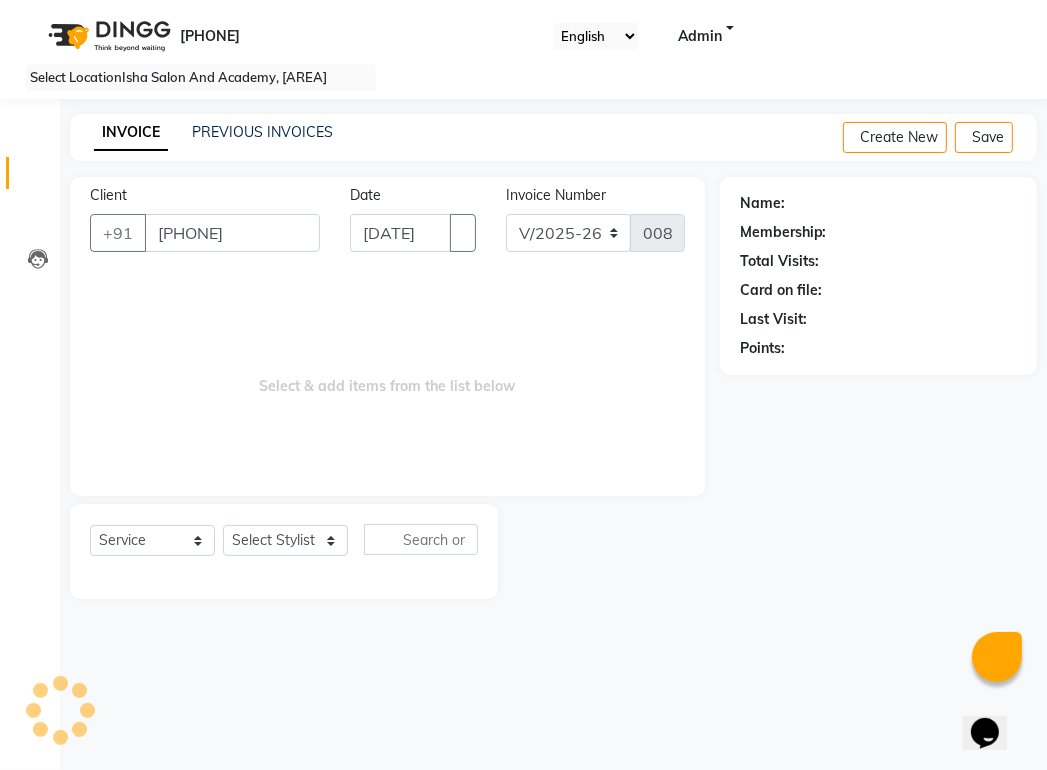 type on "[PHONE]" 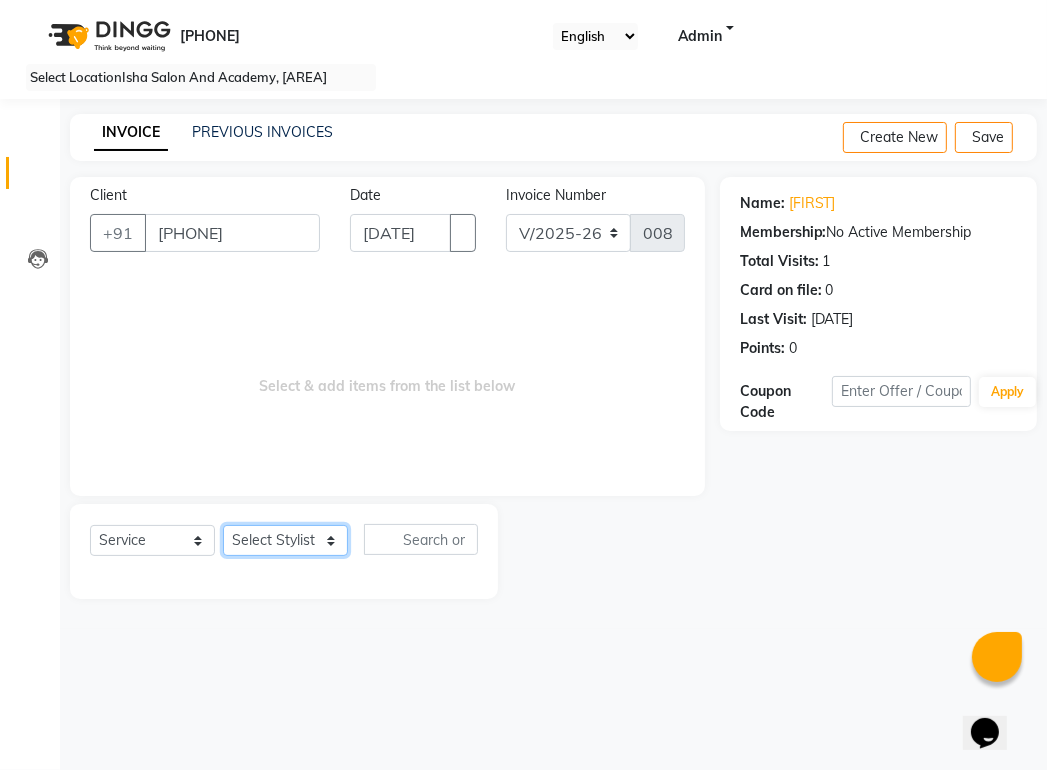 click on "Select Stylist [NAME] [NAME] [NAME]" at bounding box center [285, 540] 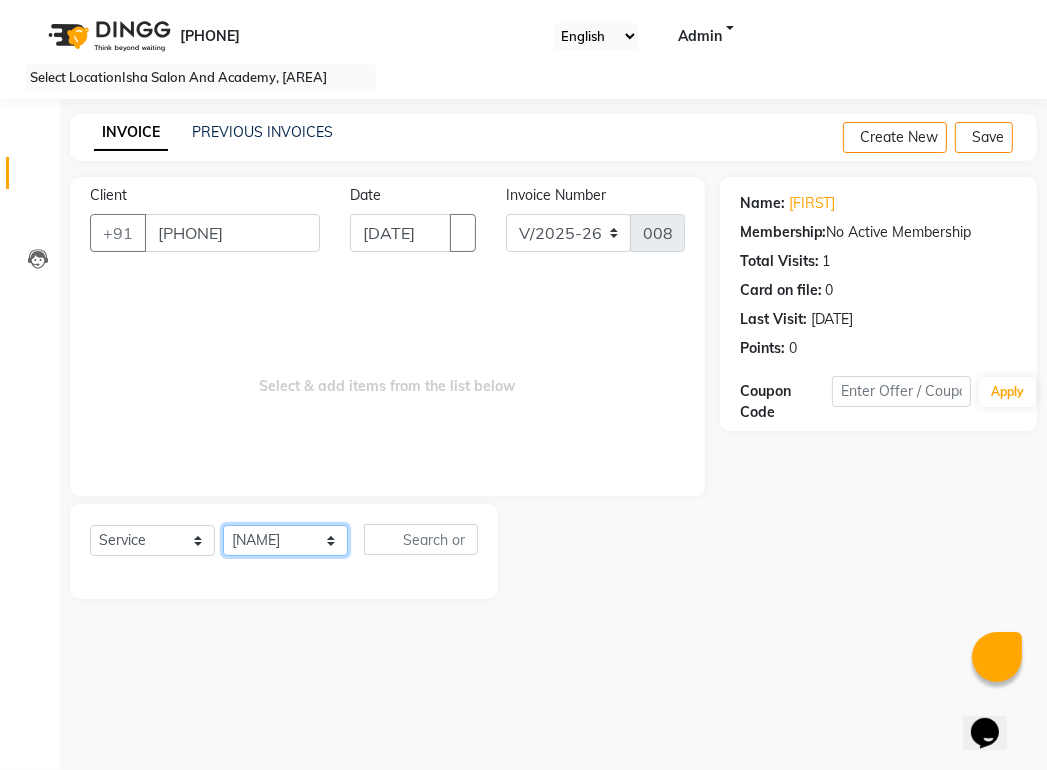 click on "Select Stylist [NAME] [NAME] [NAME]" at bounding box center (285, 540) 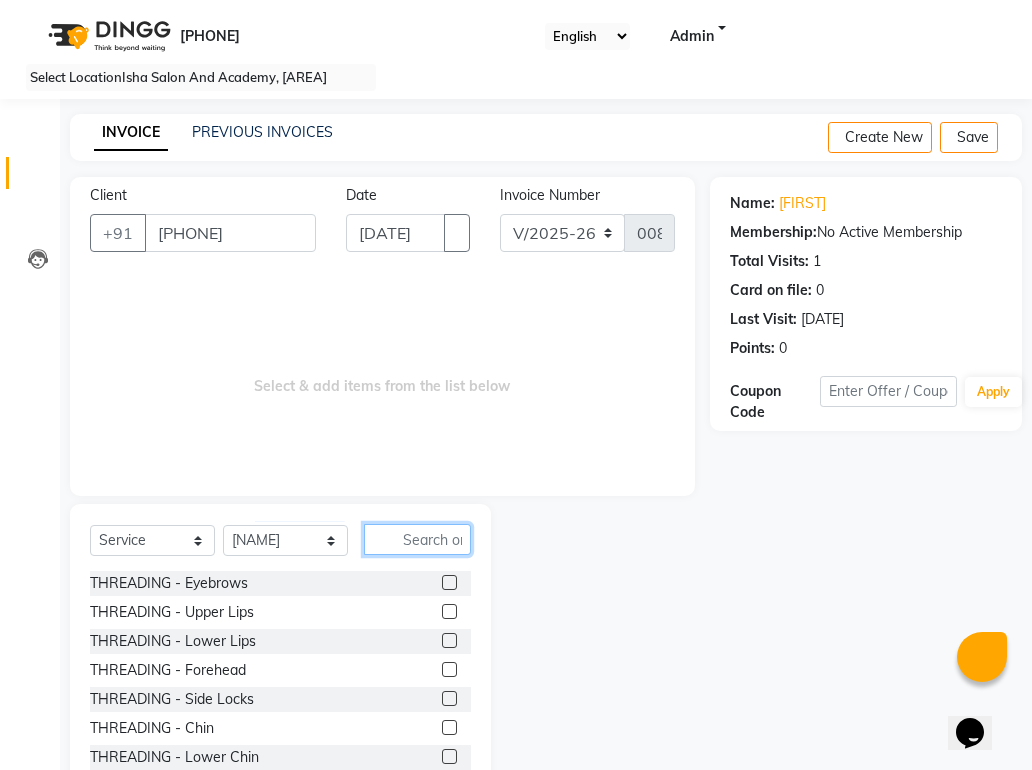 click at bounding box center (417, 539) 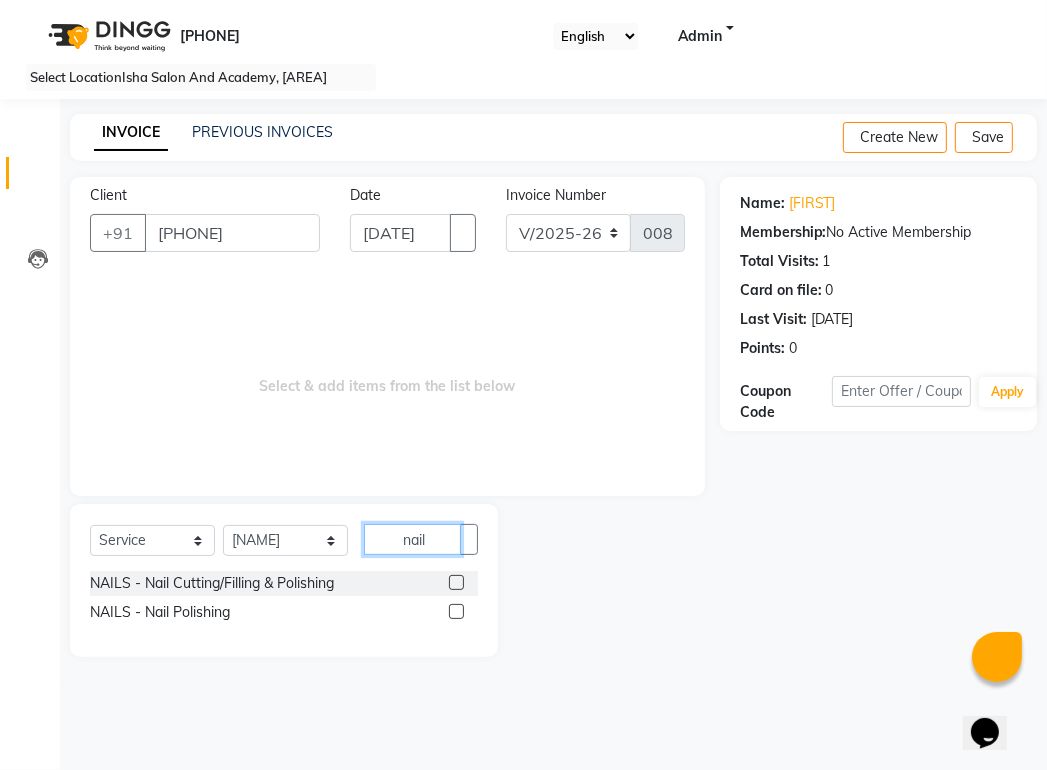 type on "nail" 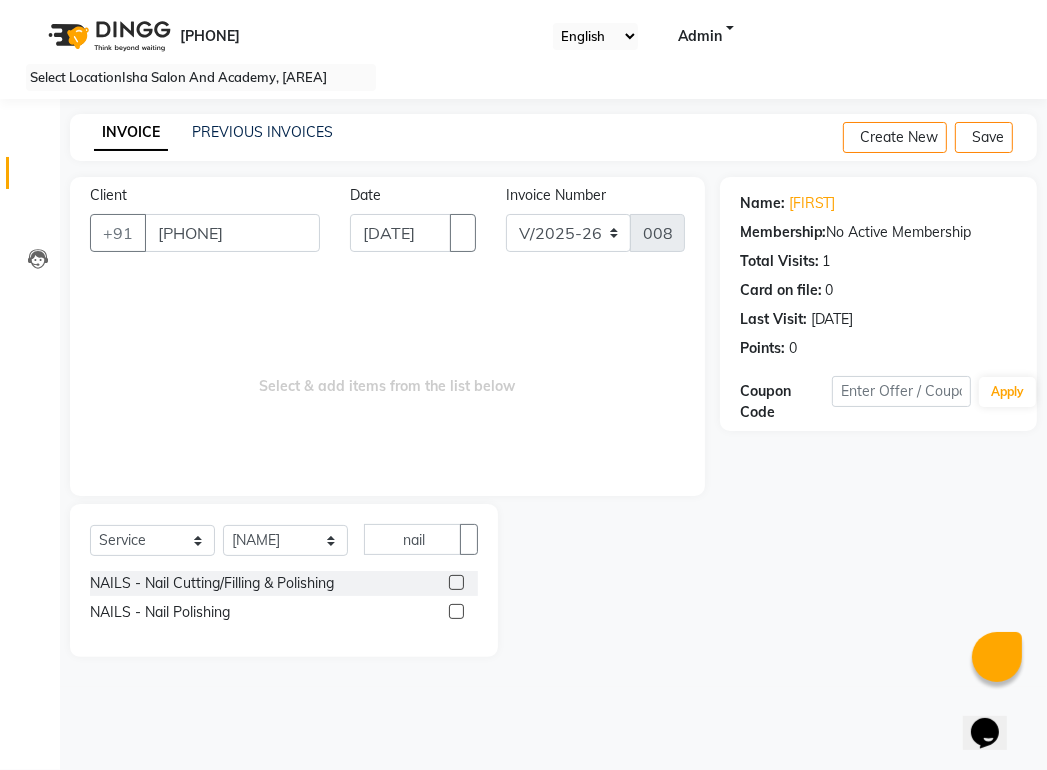 click at bounding box center (456, 611) 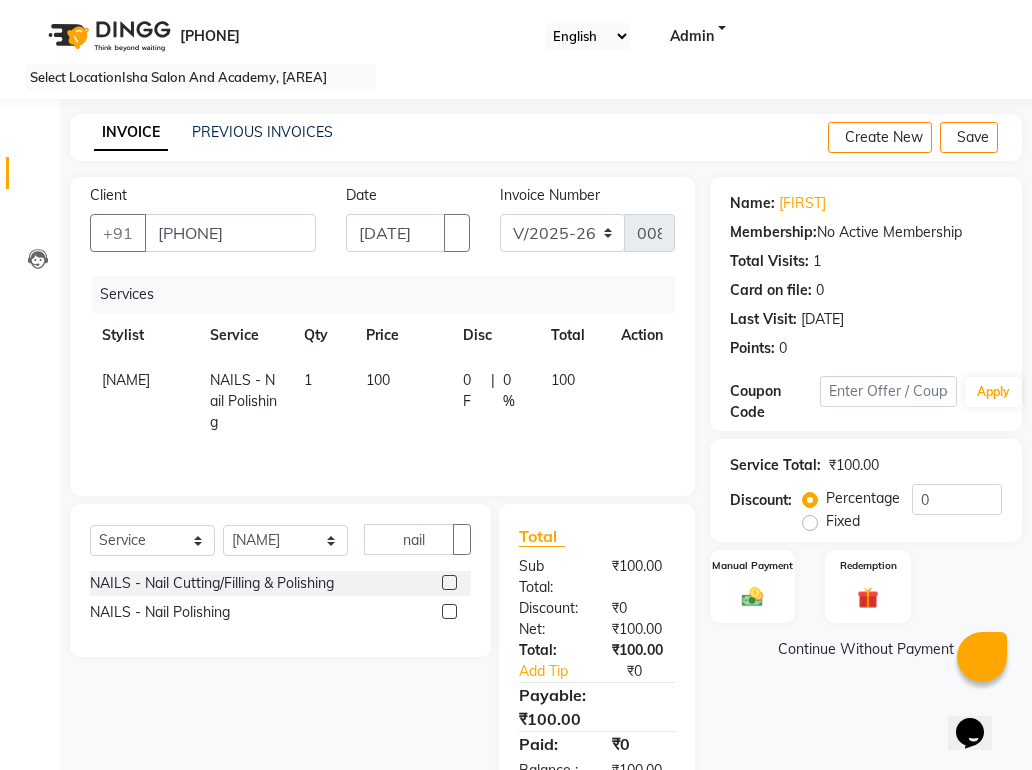 click on "100" at bounding box center (402, 401) 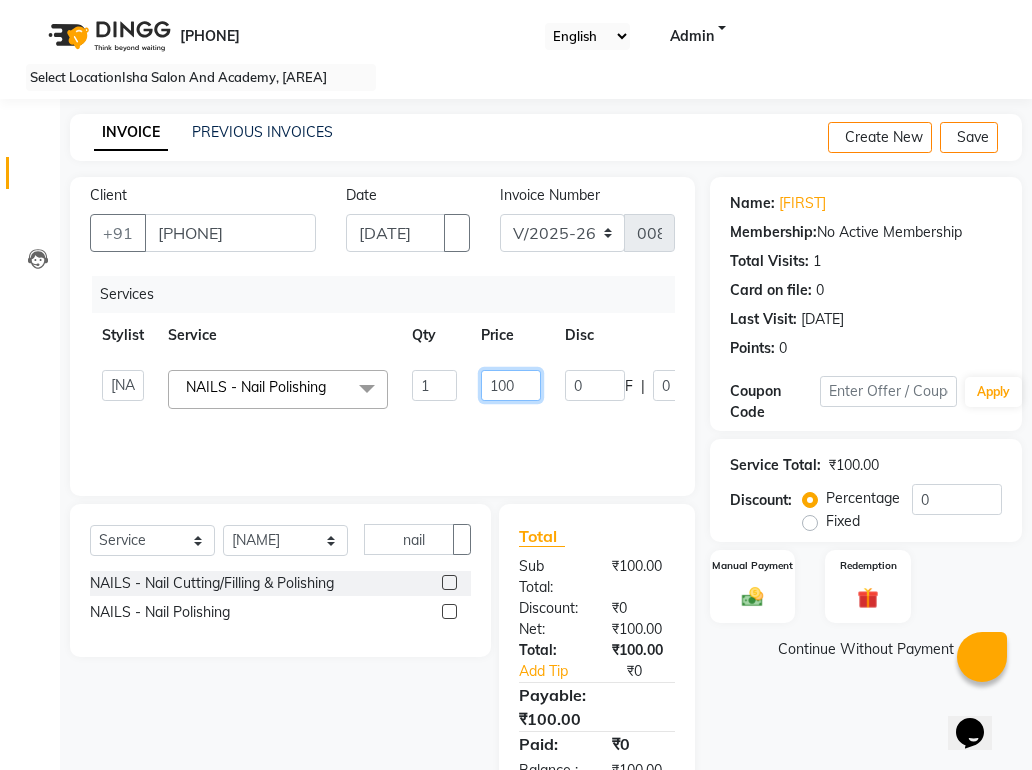 click on "100" at bounding box center (434, 385) 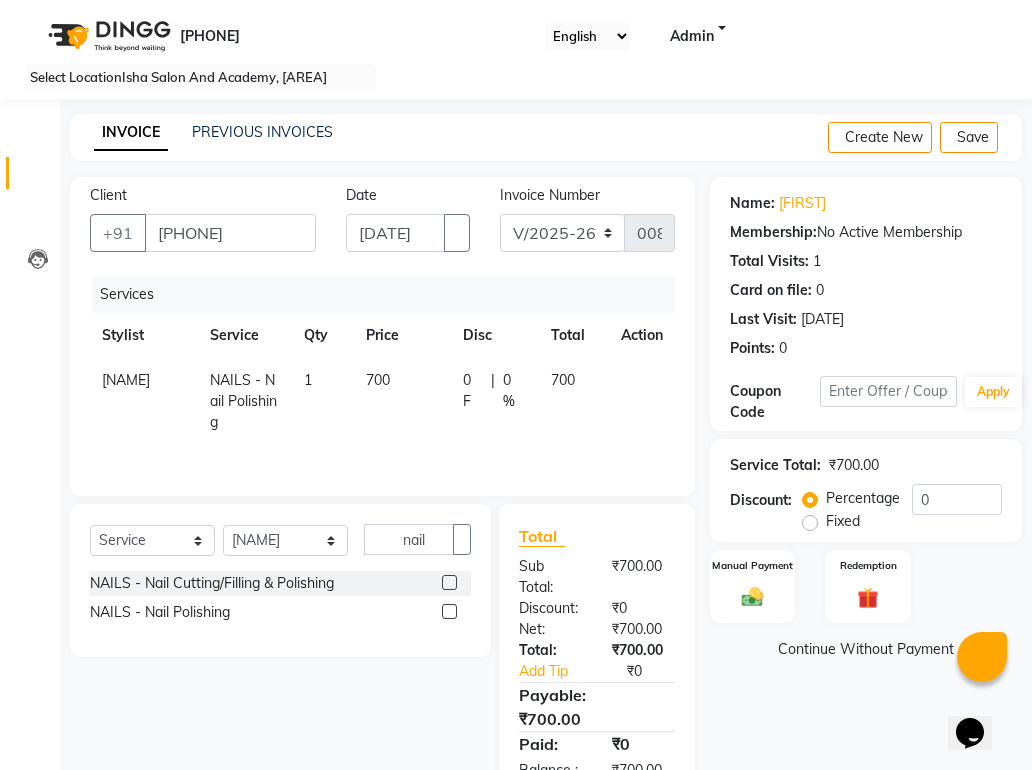 click on "[NAME] NAILS - Nail Polishing 1 700 0 F | 0 % 700" at bounding box center [382, 401] 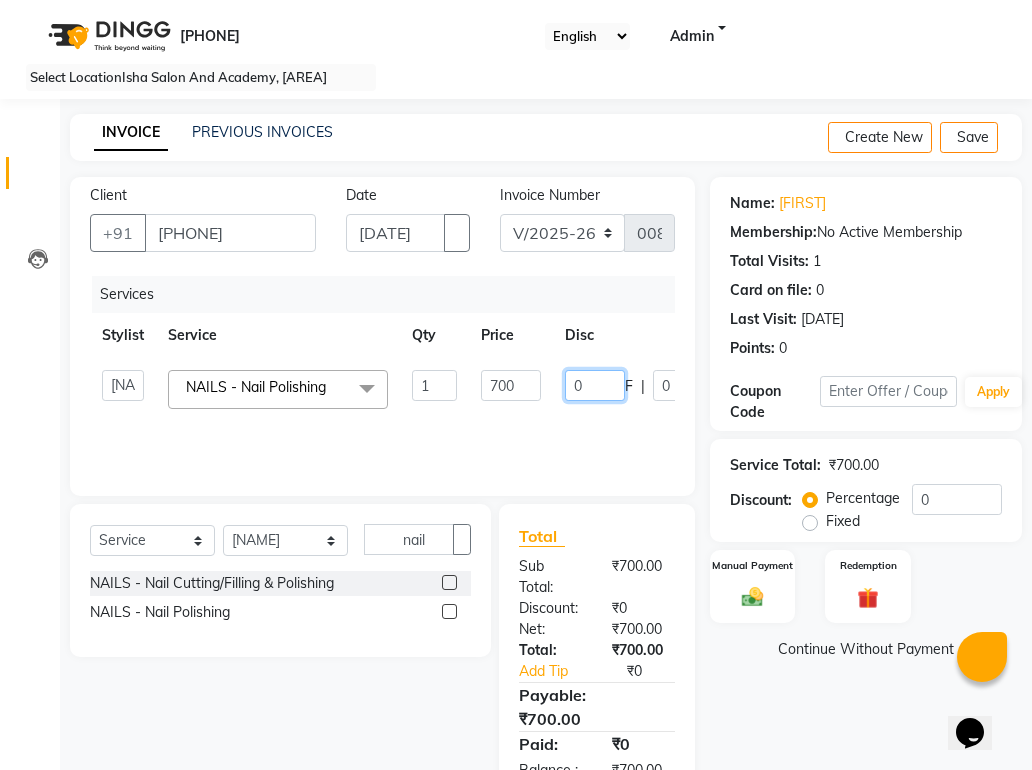 click on "0" at bounding box center (595, 385) 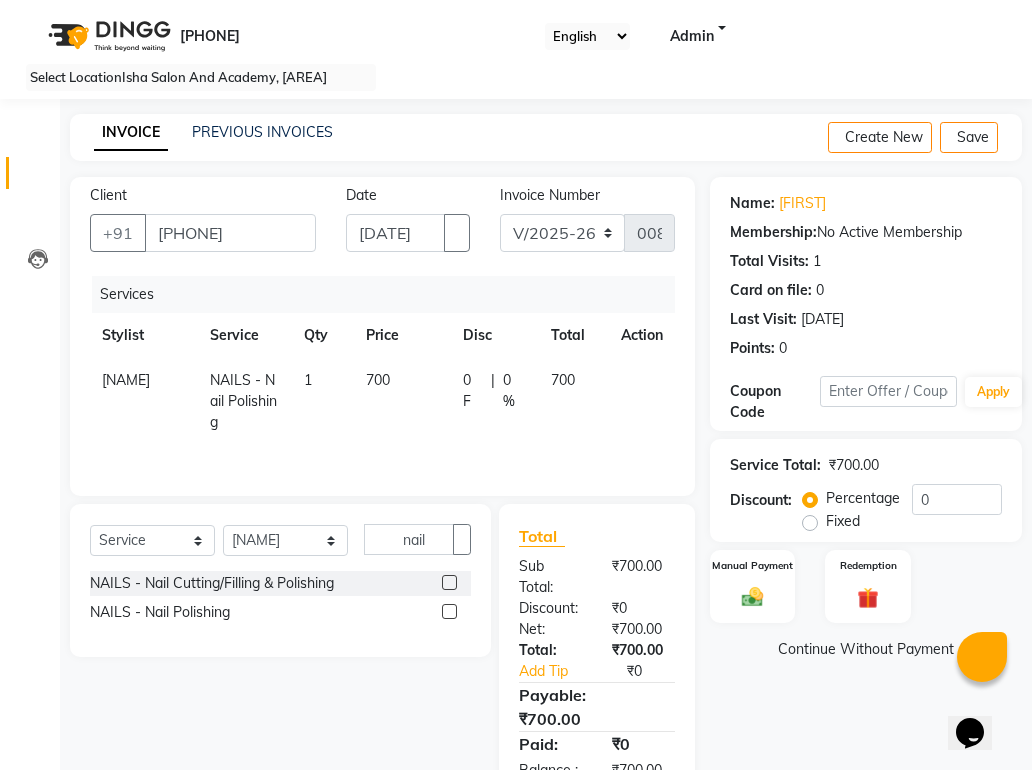 click on "Client +91 [PHONE] Date [DATE] Invoice Number [INVOICE_NUMBER] [INVOICE_NUMBER] Services Stylist Service Qty Price Disc Total Action [NAME] NAILS - Nail Polishing 1 700 0 F | 0 % 700" at bounding box center (382, 336) 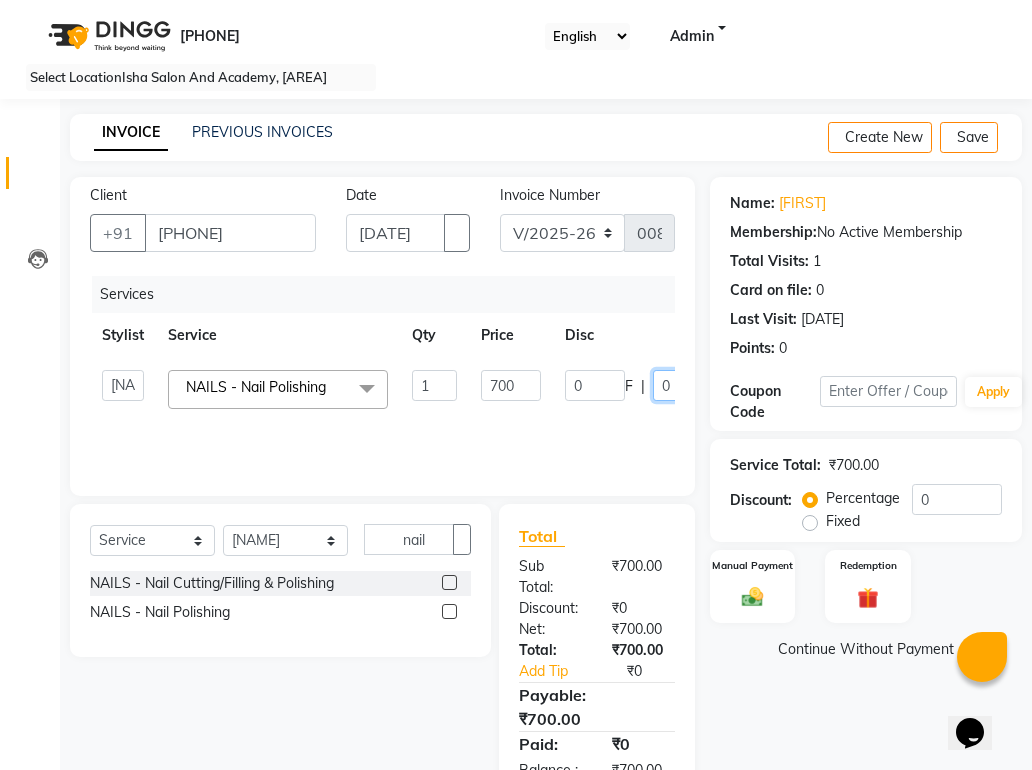 click on "0" at bounding box center (683, 385) 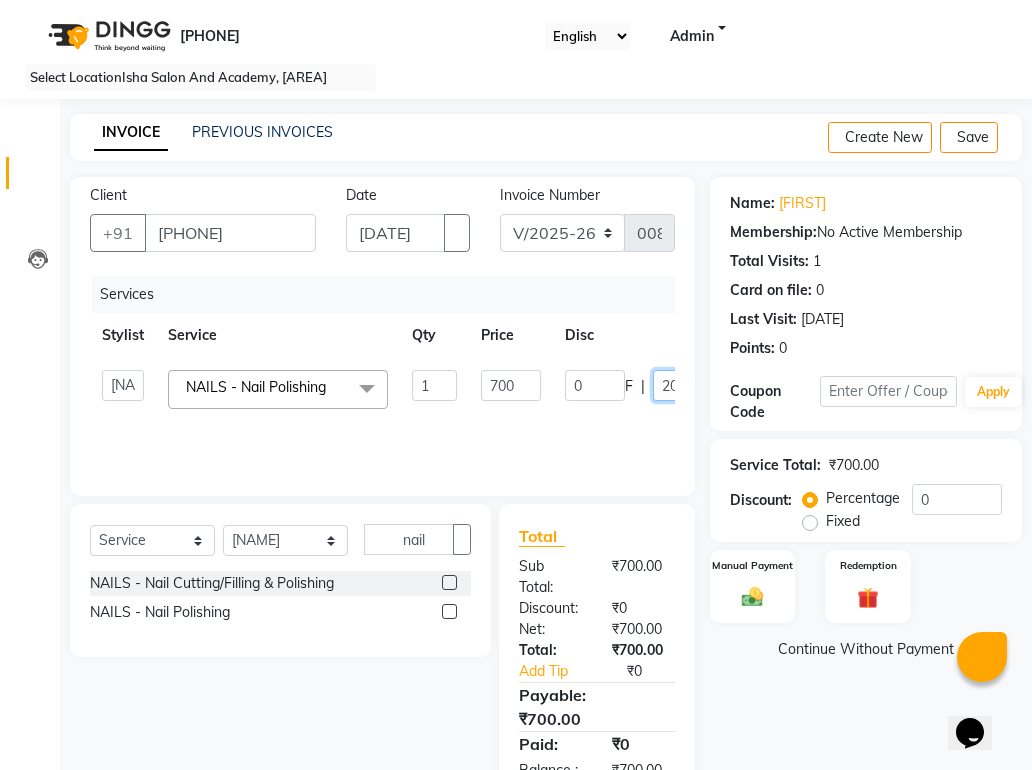 scroll, scrollTop: 0, scrollLeft: 4, axis: horizontal 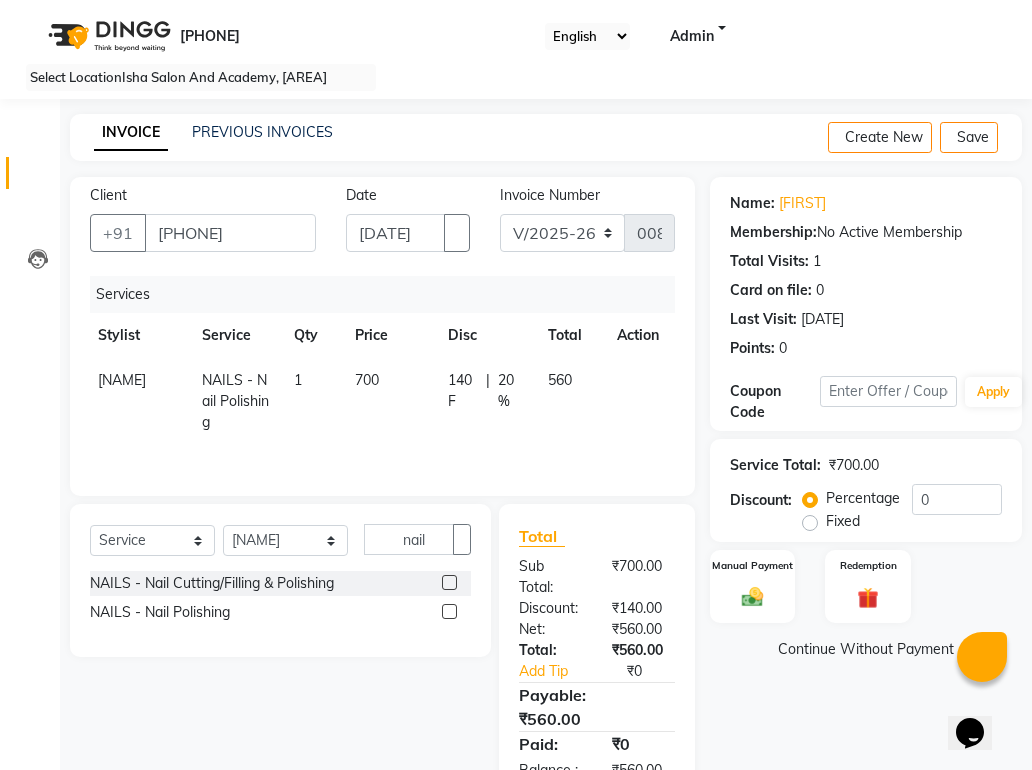 click on "Neelam shilal NAILS - Nail Polishing 1 700 140 F | 20 % 560" at bounding box center [382, 376] 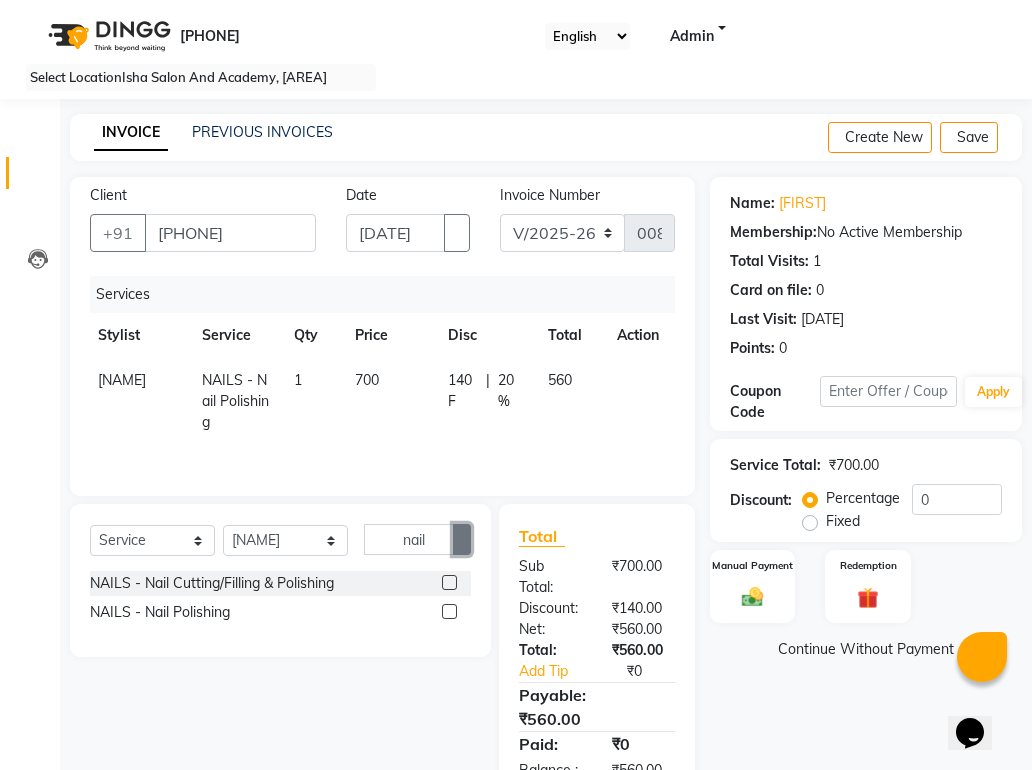click at bounding box center (462, 540) 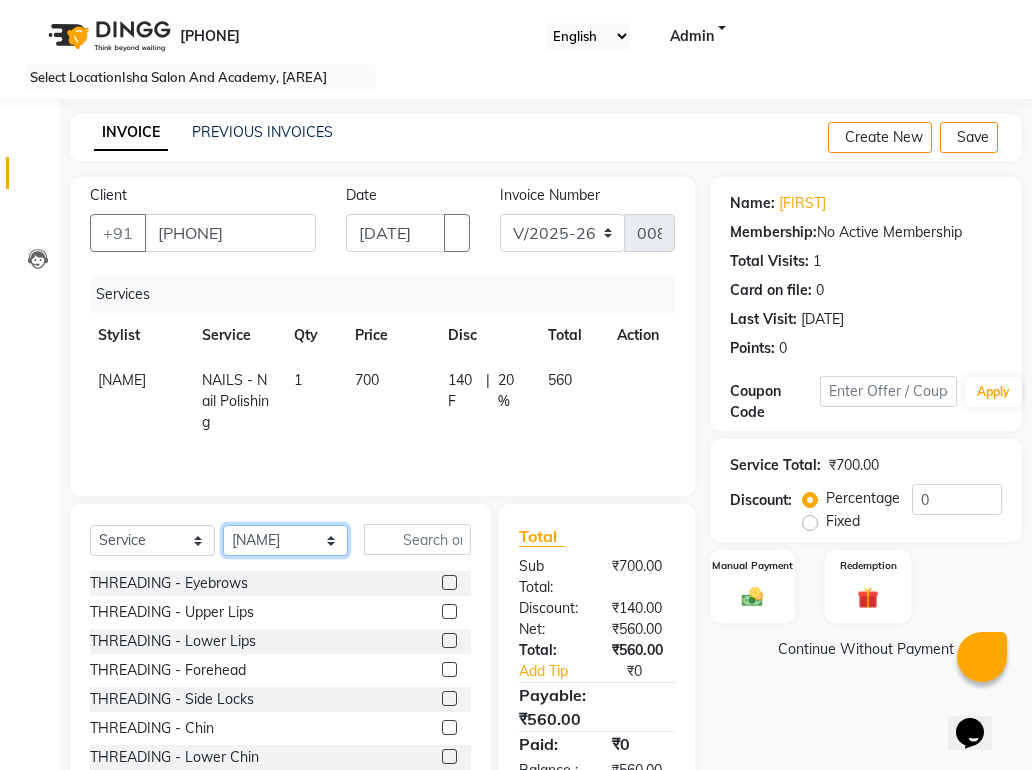 click on "Select Stylist [NAME] [NAME] [NAME]" at bounding box center [285, 540] 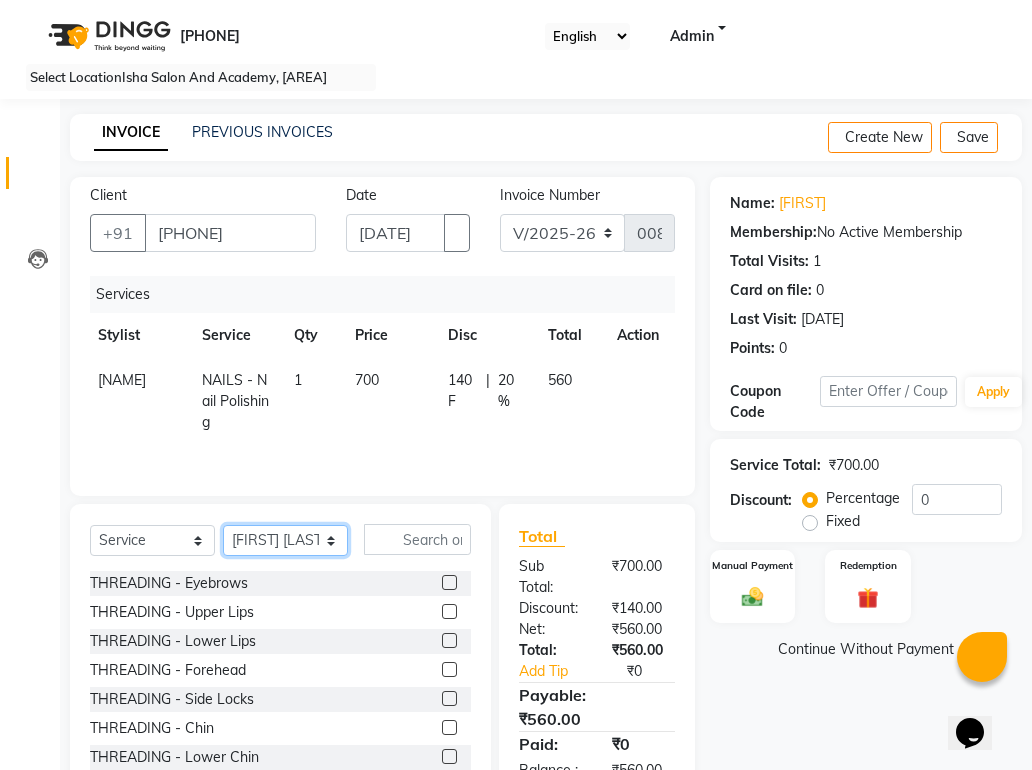 click on "Select Stylist [NAME] [NAME] [NAME]" at bounding box center [285, 540] 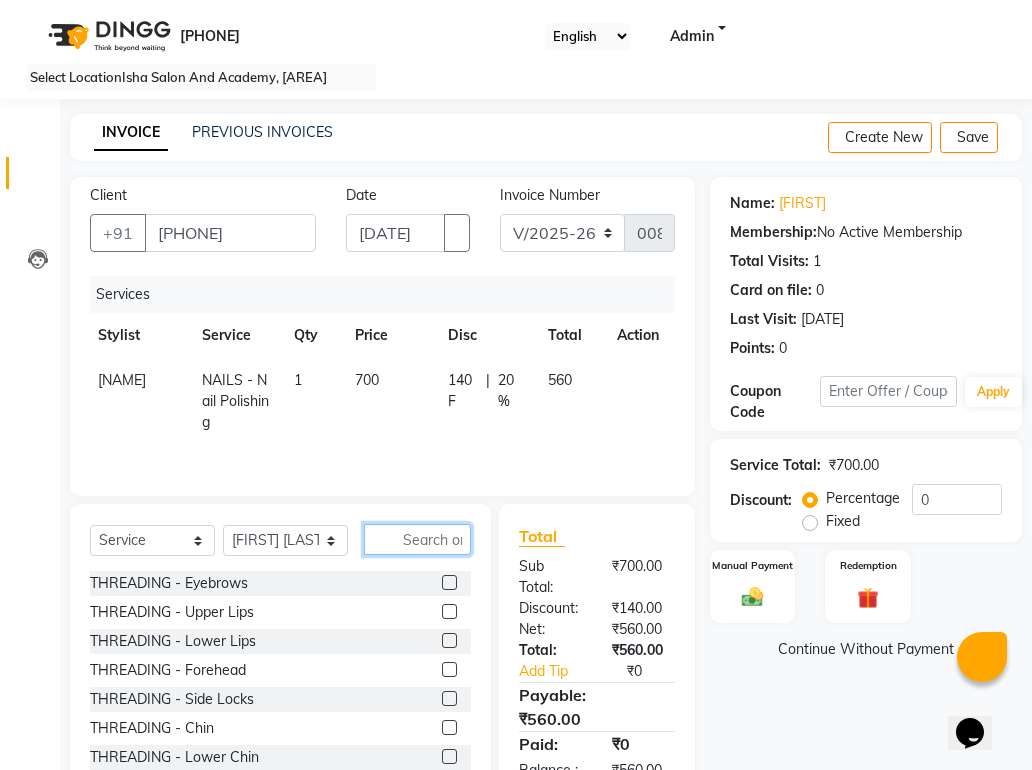 click at bounding box center (417, 539) 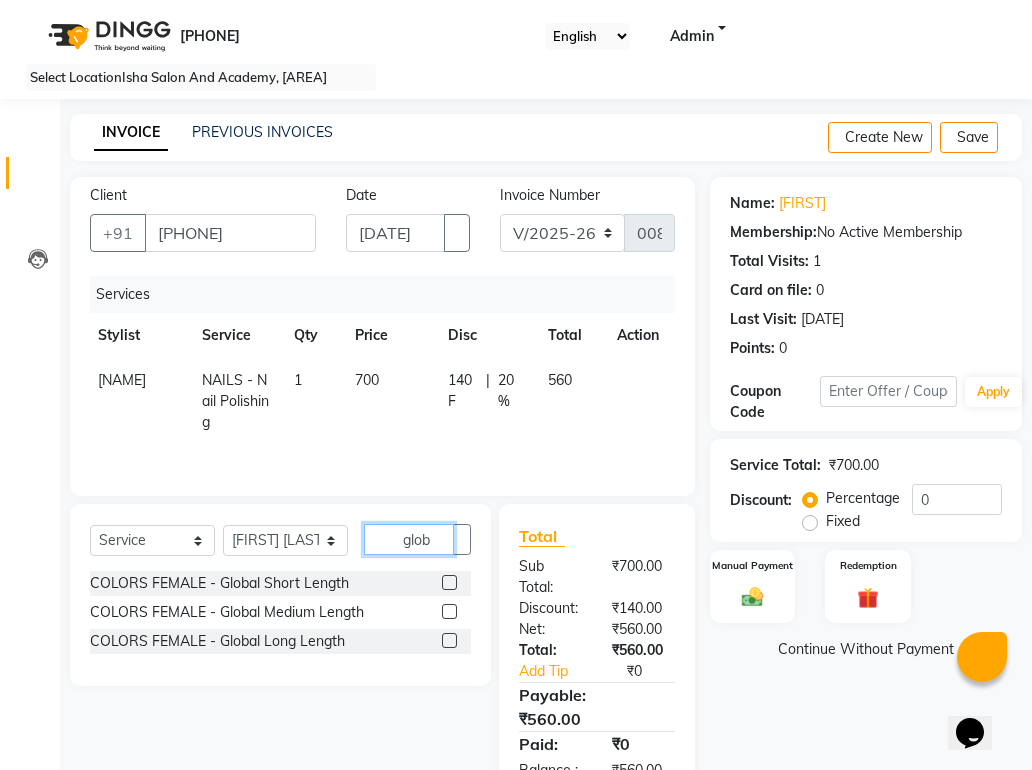 scroll, scrollTop: 0, scrollLeft: 0, axis: both 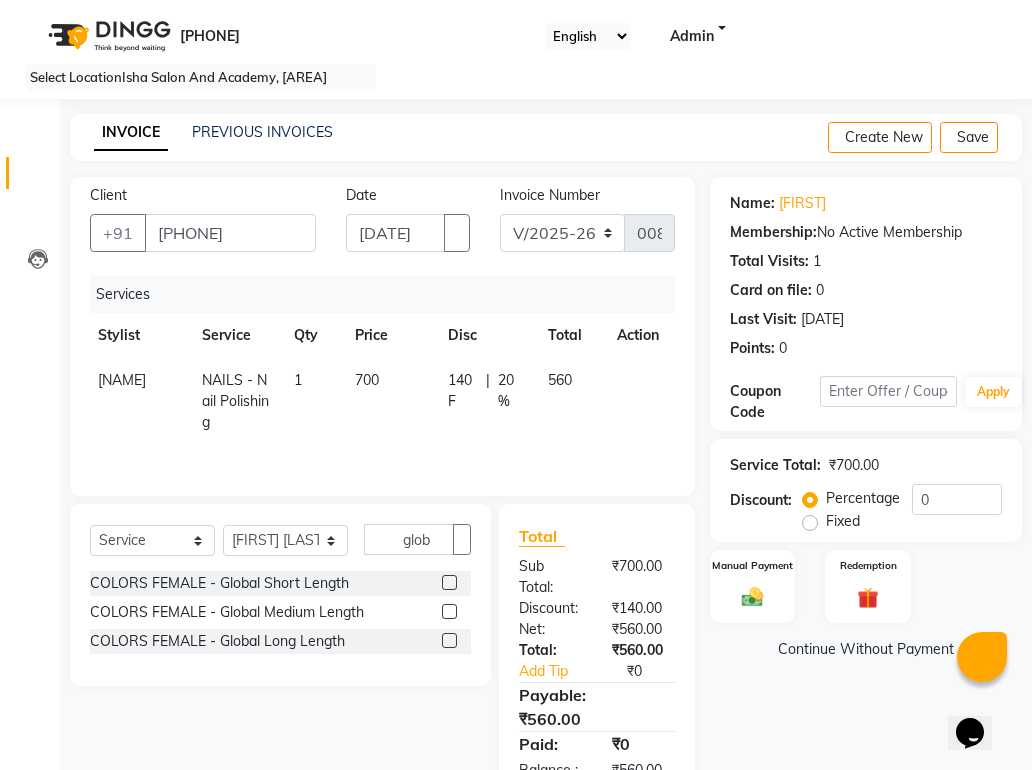 click at bounding box center (449, 582) 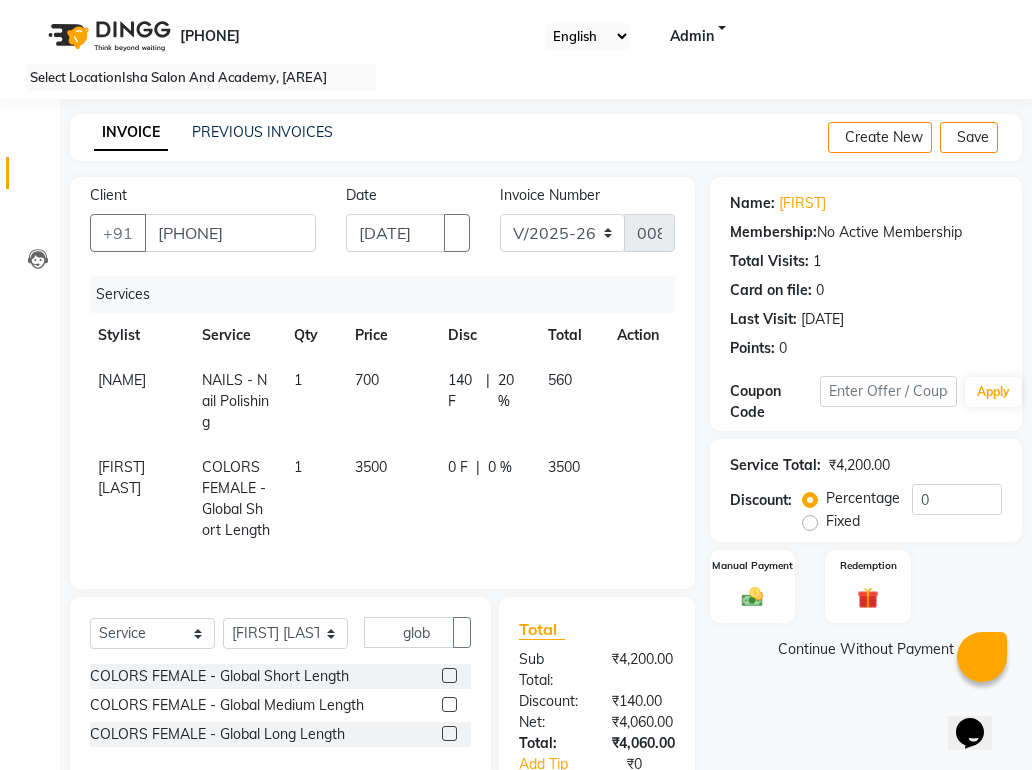 click on "0 F" at bounding box center (463, 391) 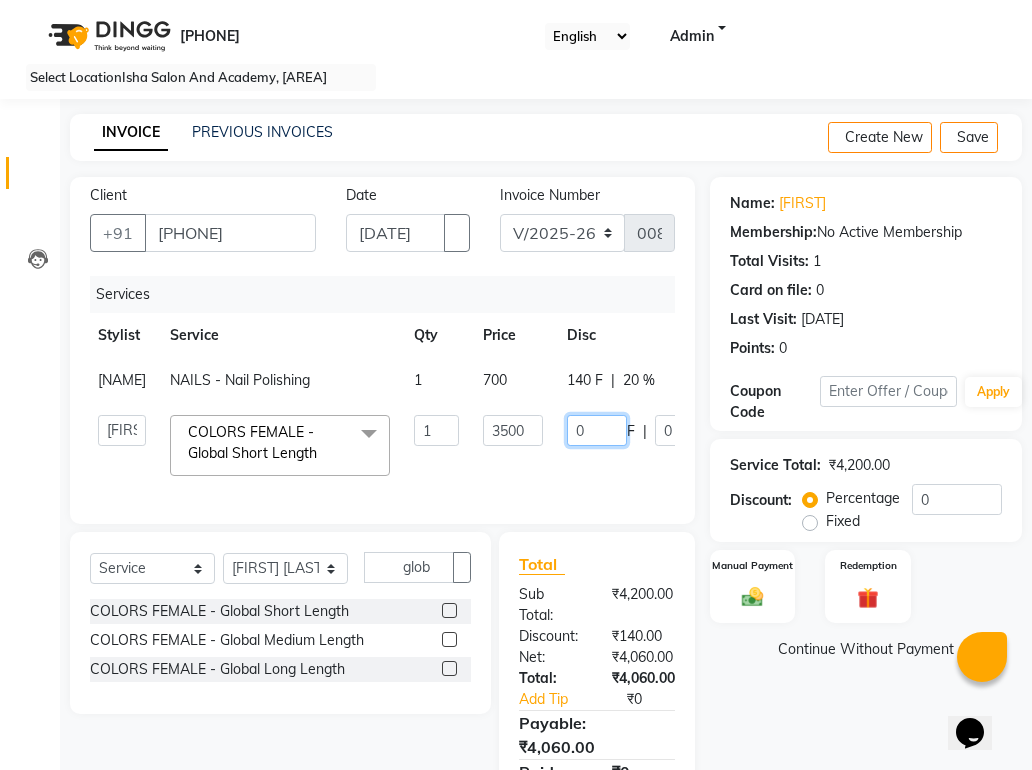 click on "0" at bounding box center [597, 430] 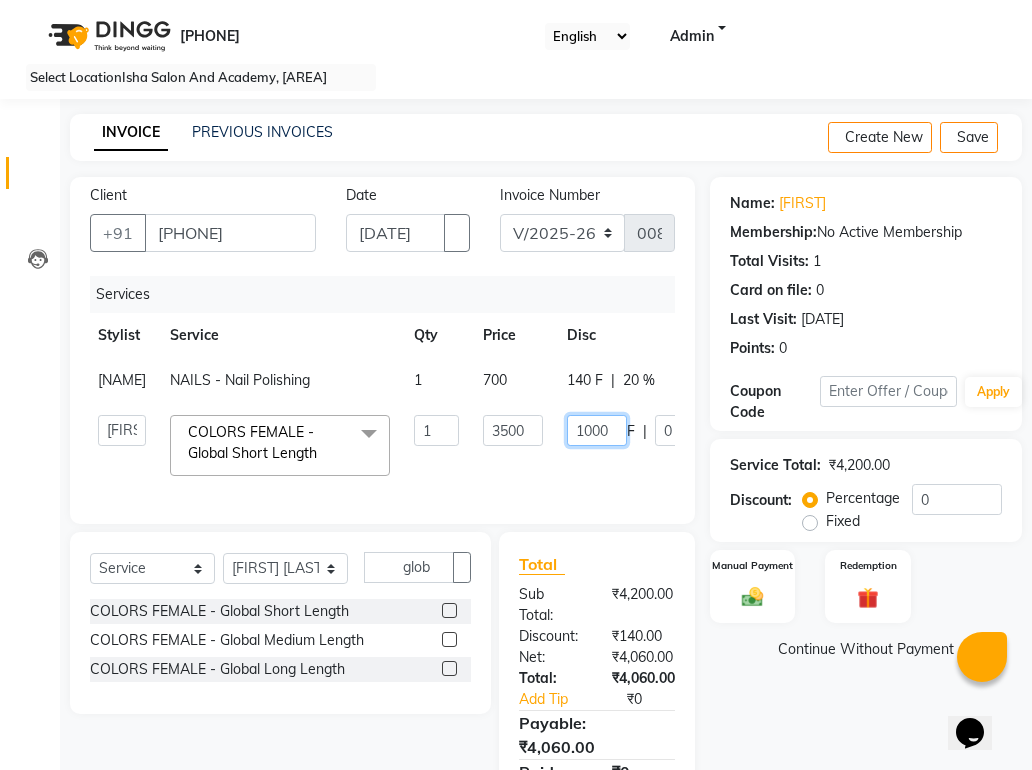 scroll, scrollTop: 145, scrollLeft: 0, axis: vertical 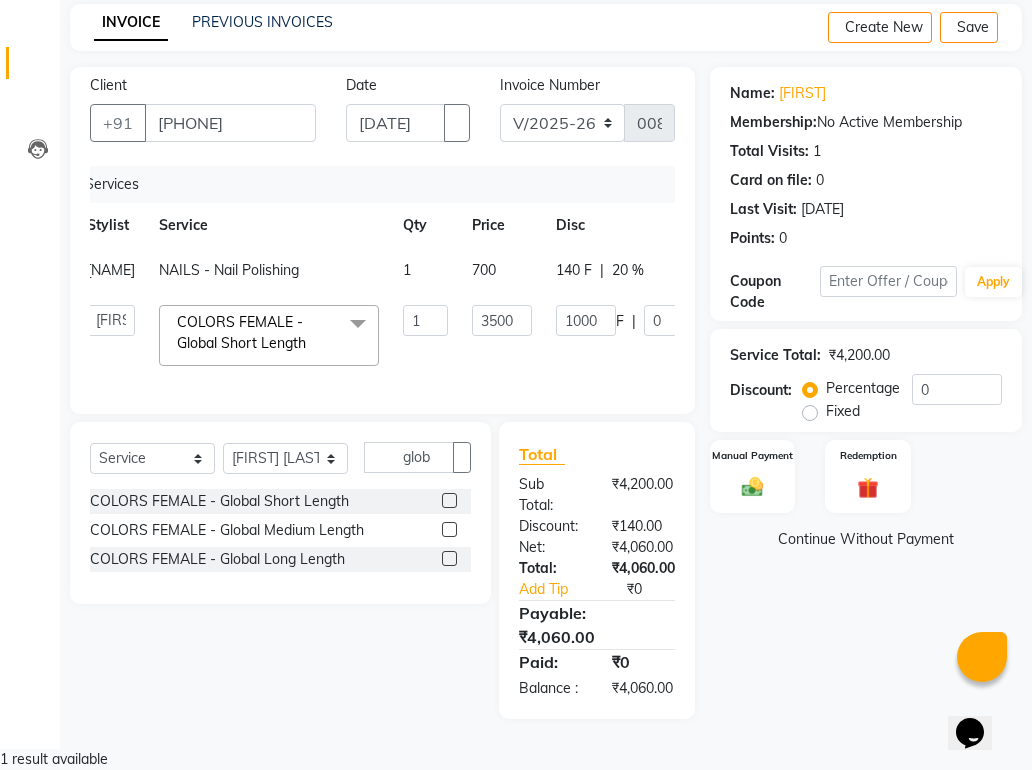 click on "Name: Irene Membership: No Active Membership Total Visits: 1 Card on file: 0 Last Visit: [DATE] Points: 0 Coupon Code Apply Service Total: ₹4,200.00 Discount: Percentage Fixed 0 Manual Payment Redemption Continue Without Payment" at bounding box center (873, 393) 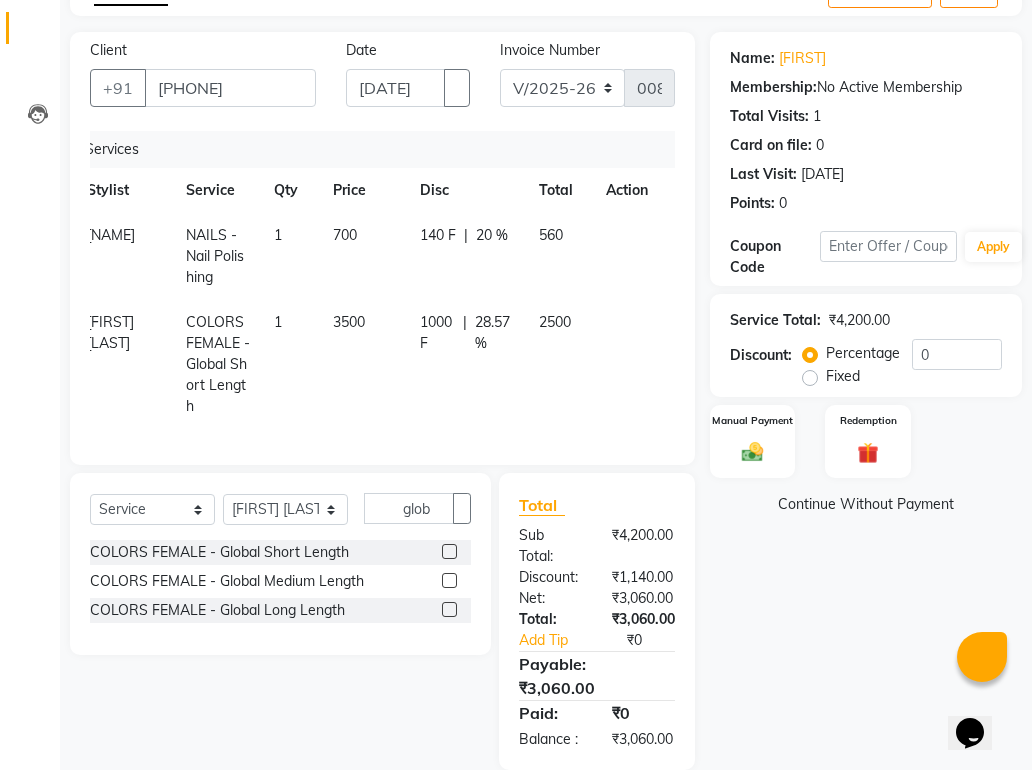 scroll, scrollTop: 232, scrollLeft: 0, axis: vertical 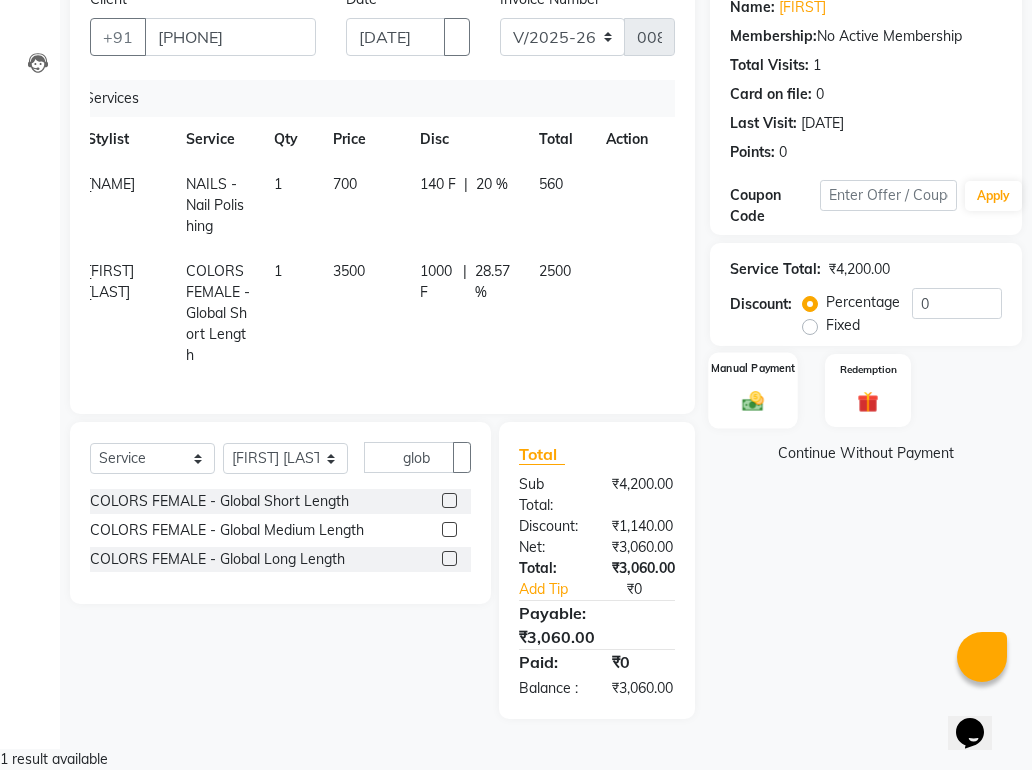 click at bounding box center (753, 400) 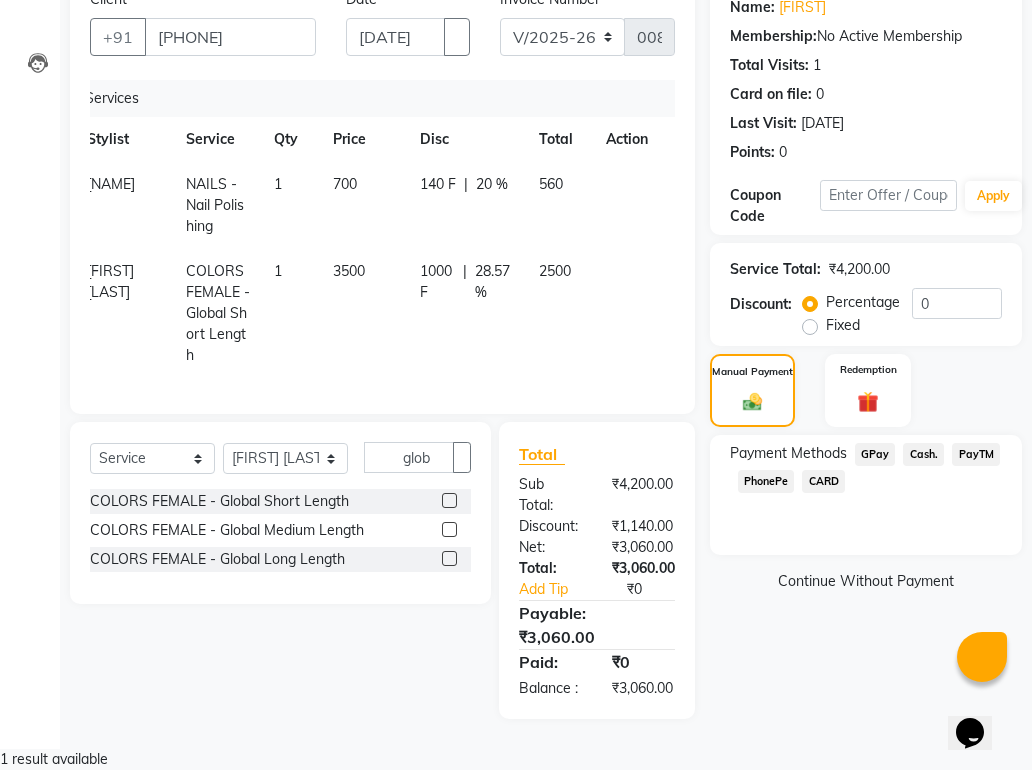 click on "140 F" at bounding box center [438, 184] 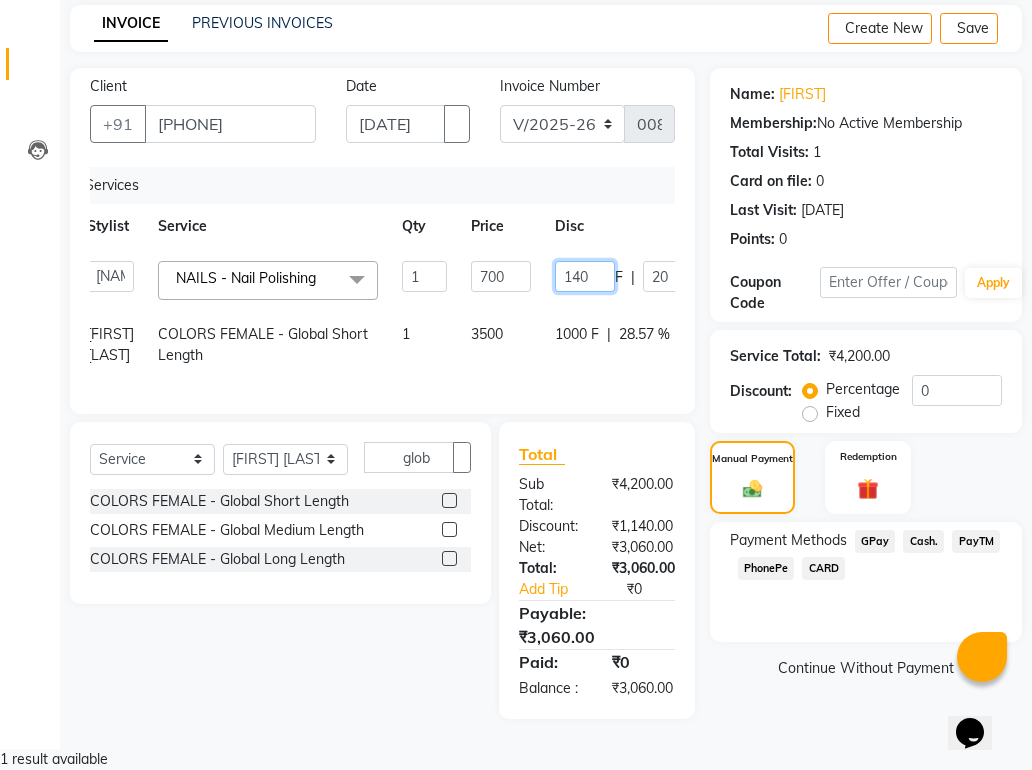 click on "140" at bounding box center (585, 276) 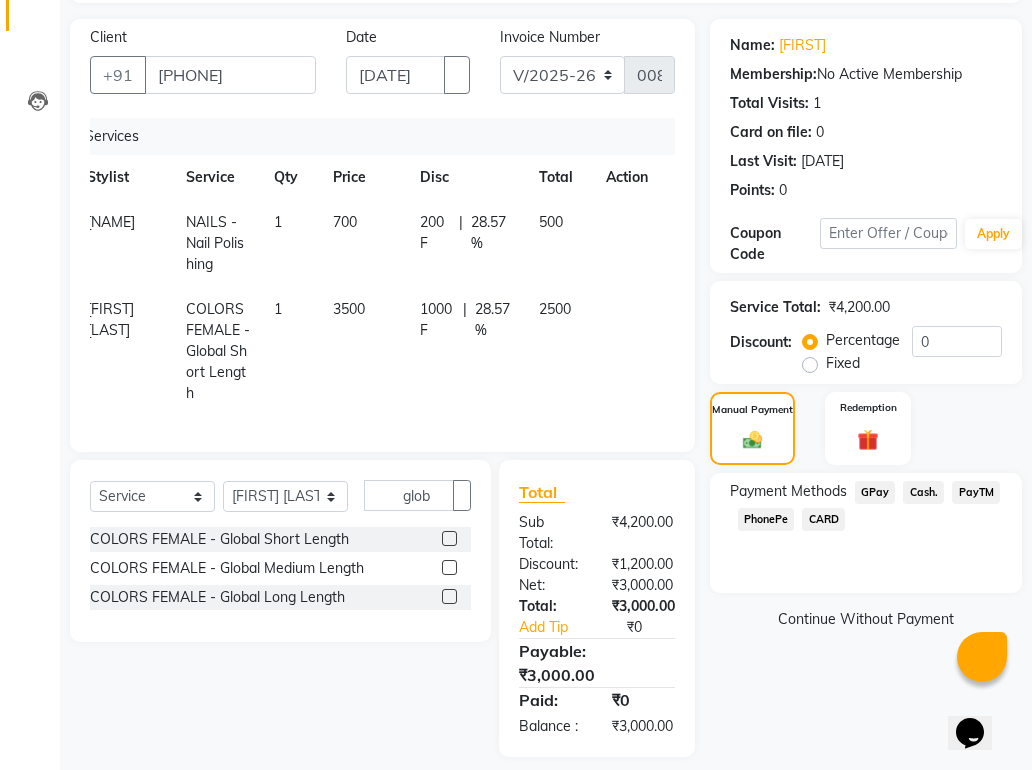 click on "Neelam shilal NAILS - Nail Polishing 1 700 200 F | 28.57 % 500 Vijaylaxmi Gupta COLORS FEMALE - Global Short Length 1 3500 1000 F | 28.57 % 2500" at bounding box center (382, 275) 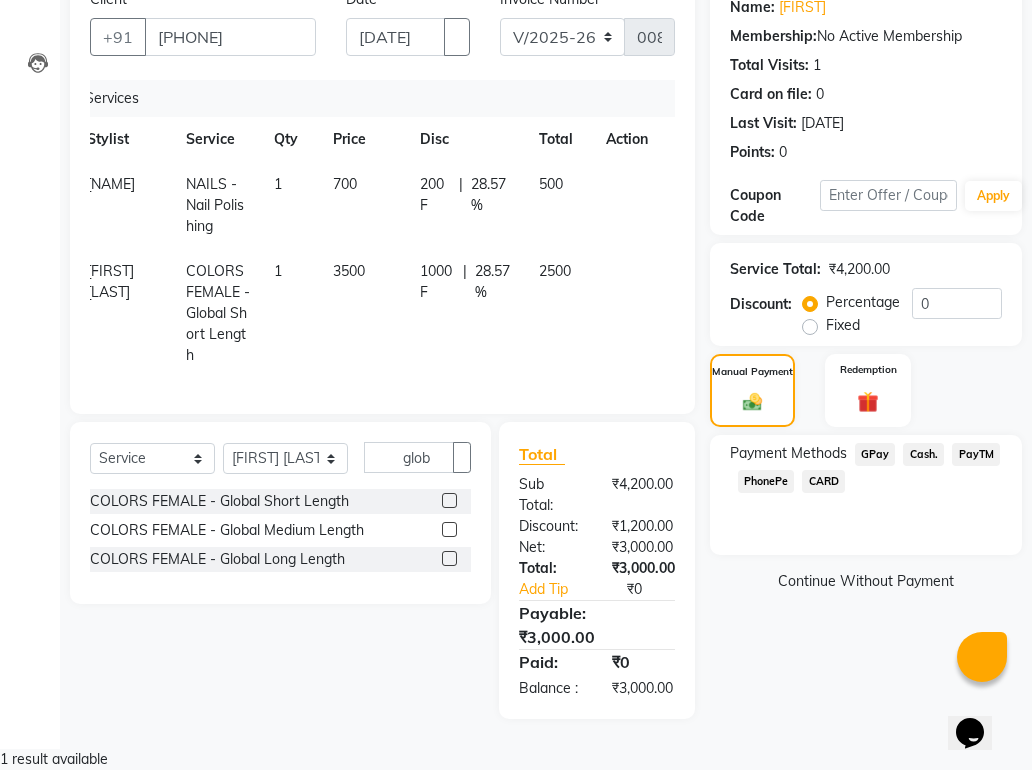 click on "PayTM" at bounding box center [875, 454] 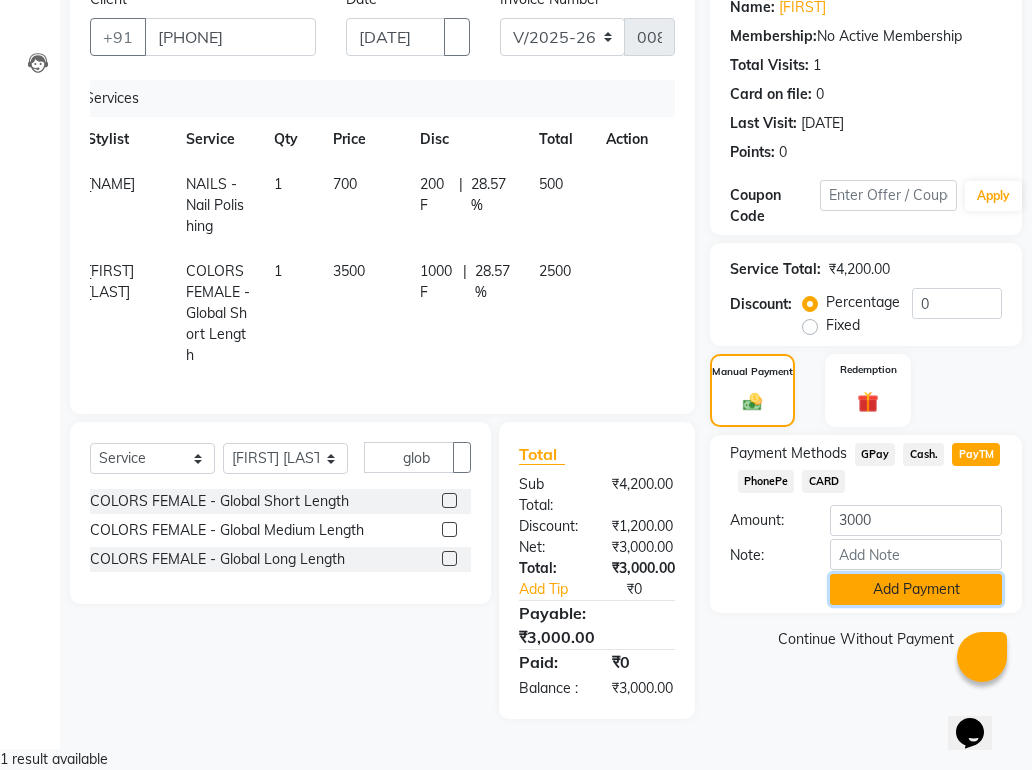 click on "Add Payment" at bounding box center [916, 589] 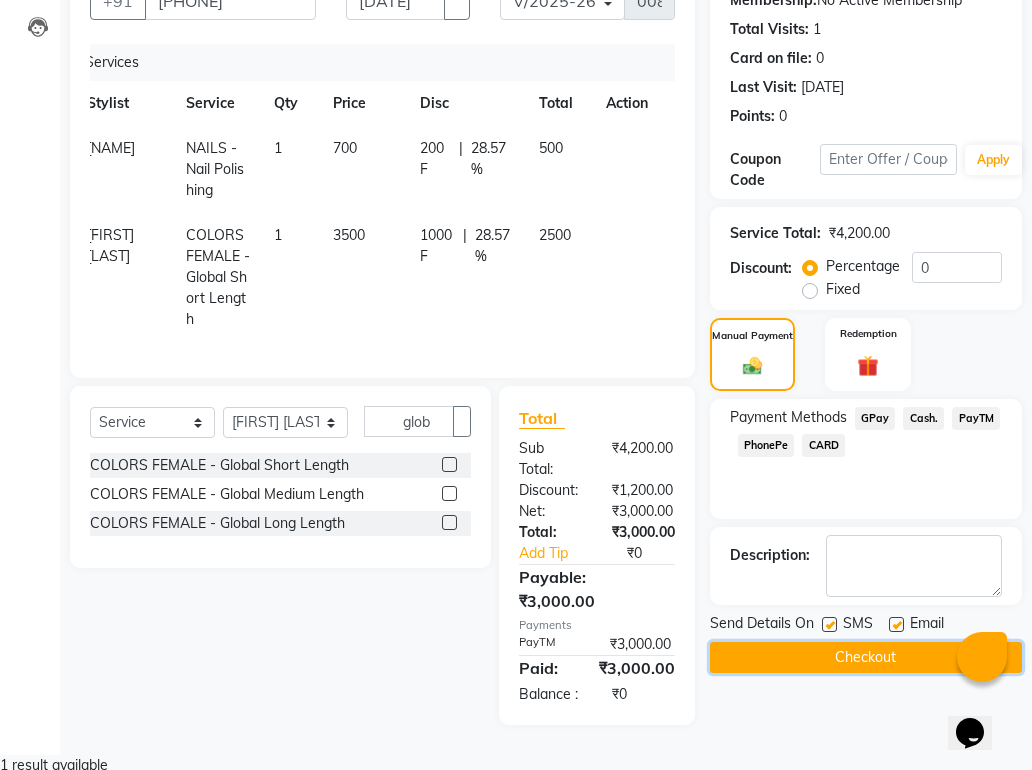 click on "Checkout" at bounding box center (866, 657) 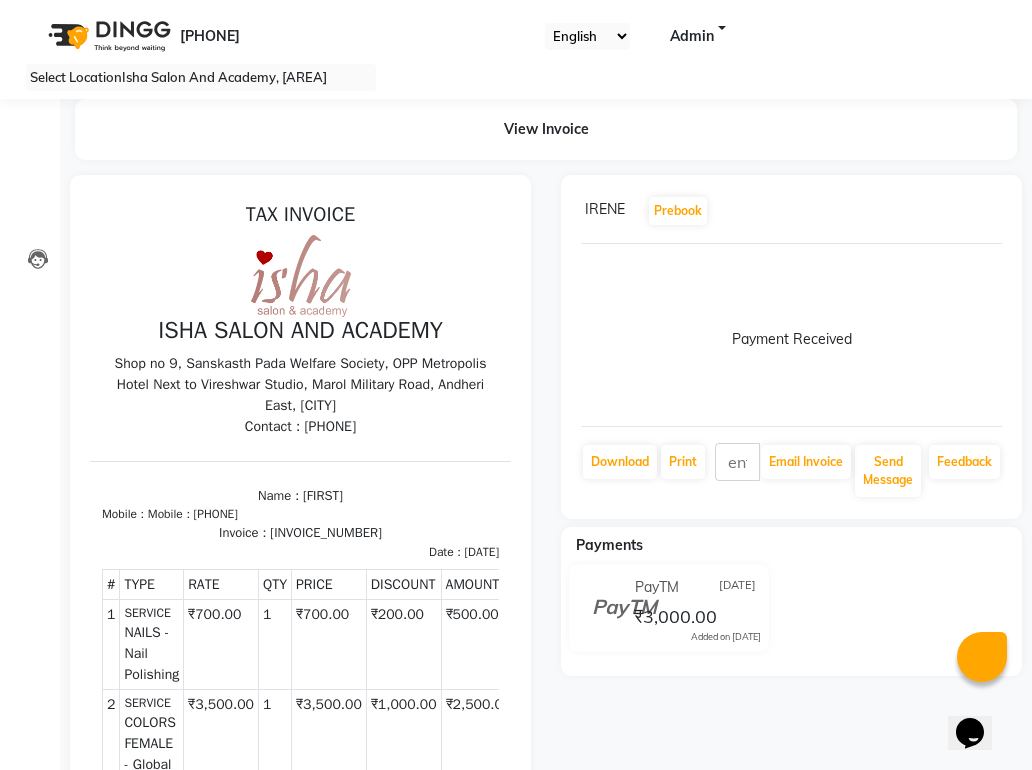 scroll, scrollTop: 0, scrollLeft: 0, axis: both 